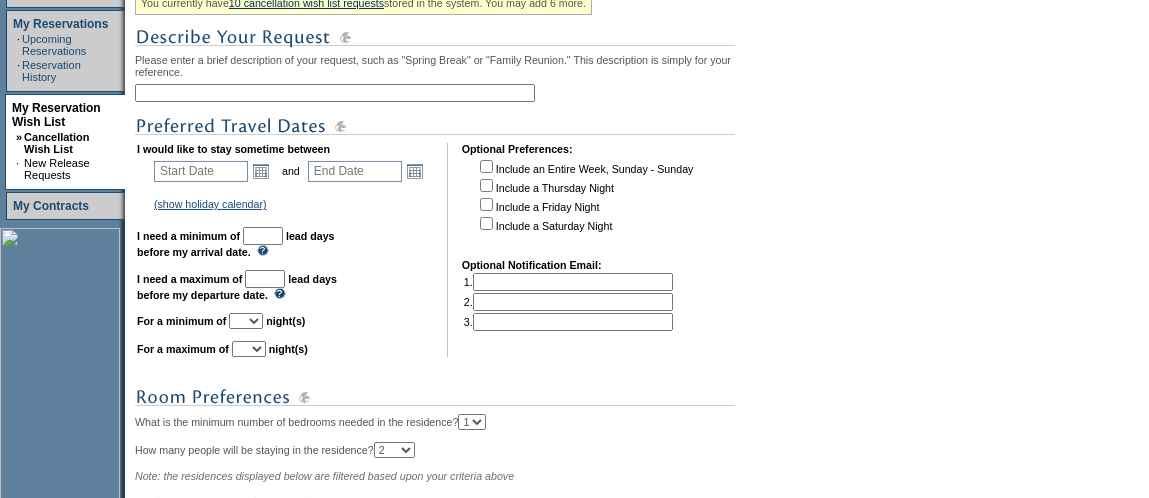 scroll, scrollTop: 399, scrollLeft: 0, axis: vertical 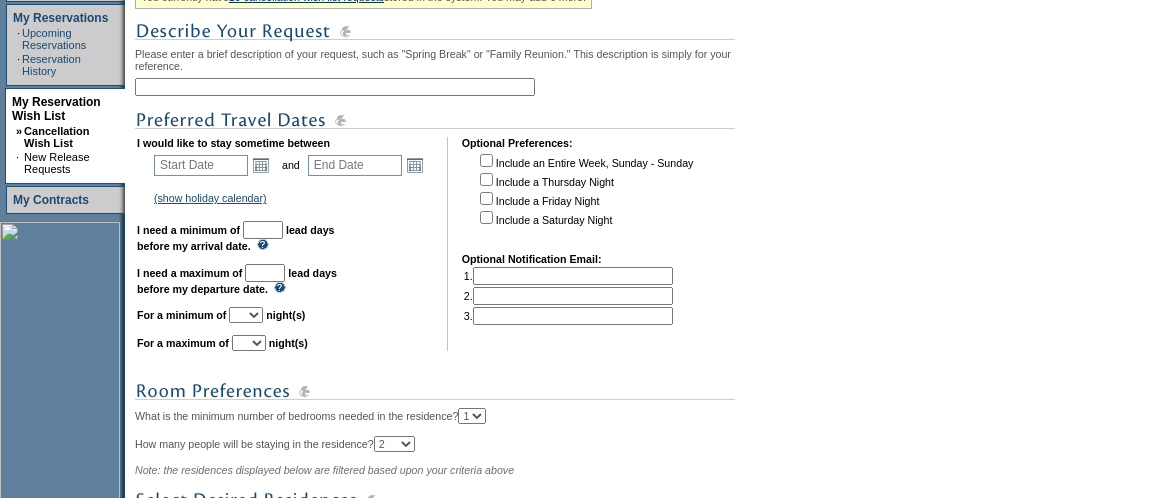 click at bounding box center (335, 87) 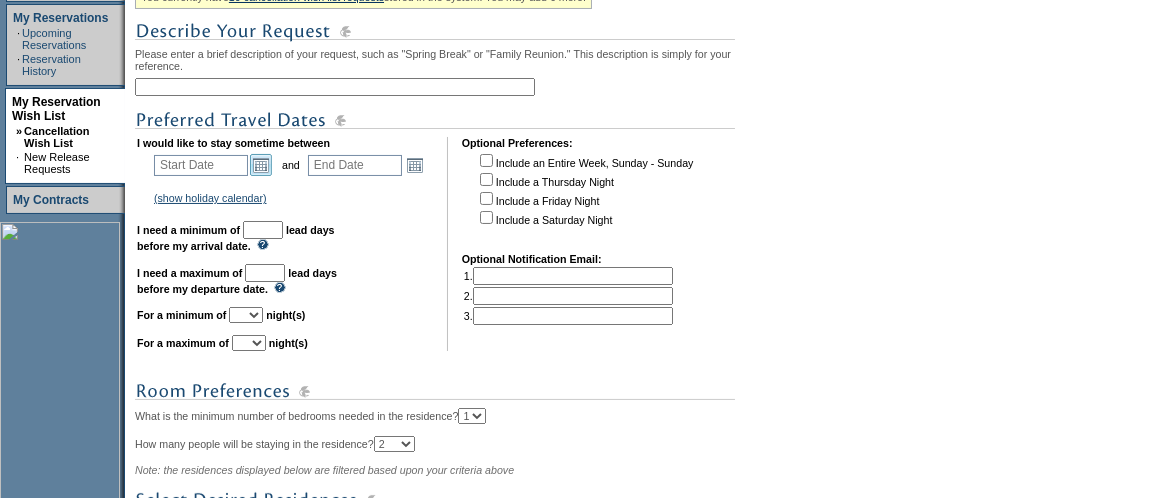 click on "Open the calendar popup." at bounding box center [261, 165] 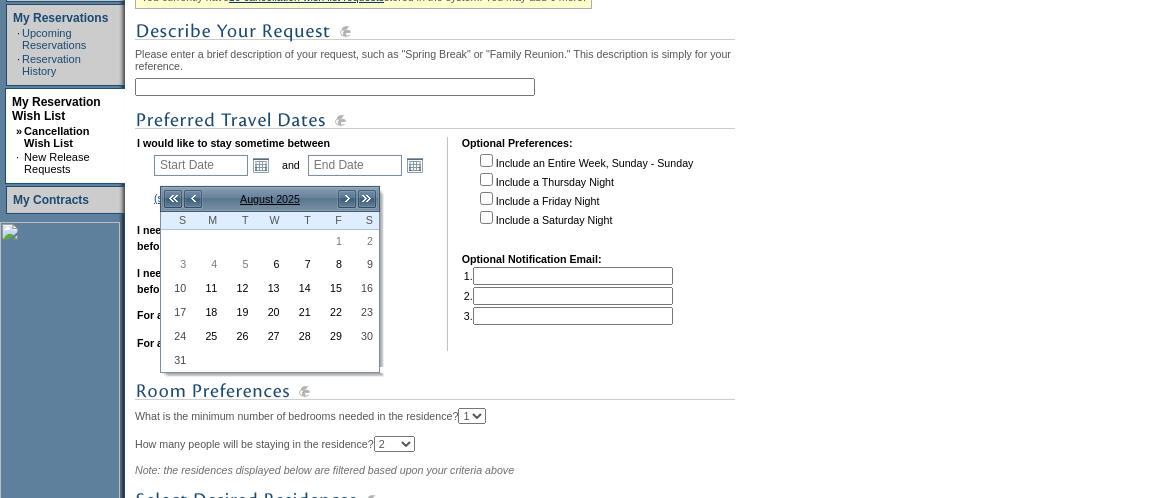 click on ">" at bounding box center [347, 199] 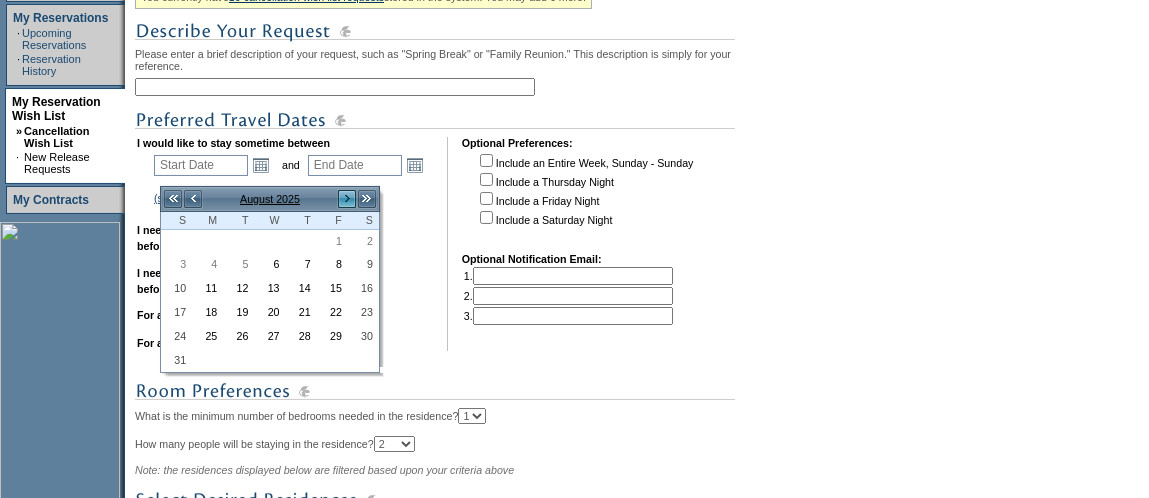 click on ">" at bounding box center (347, 199) 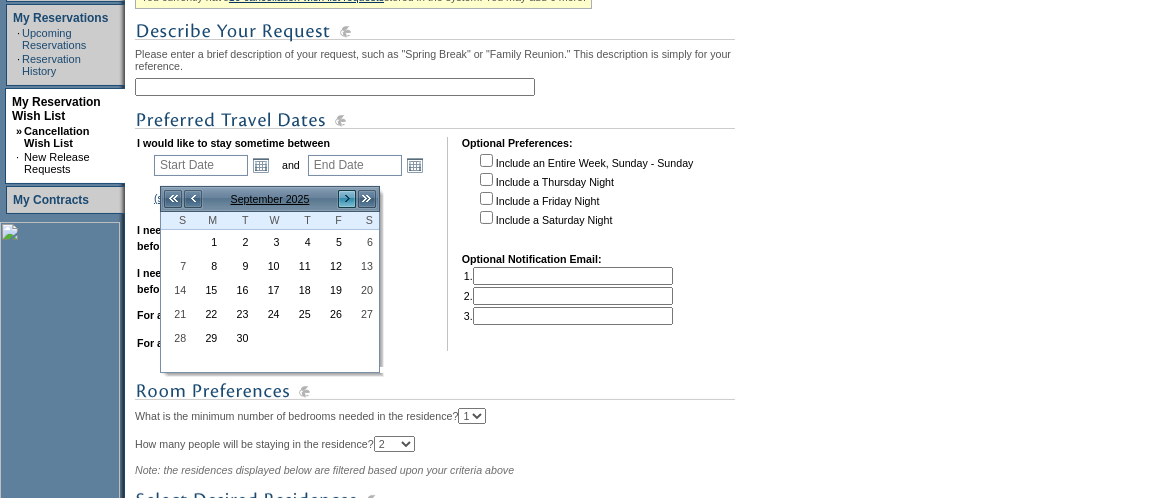 click on ">" at bounding box center (347, 199) 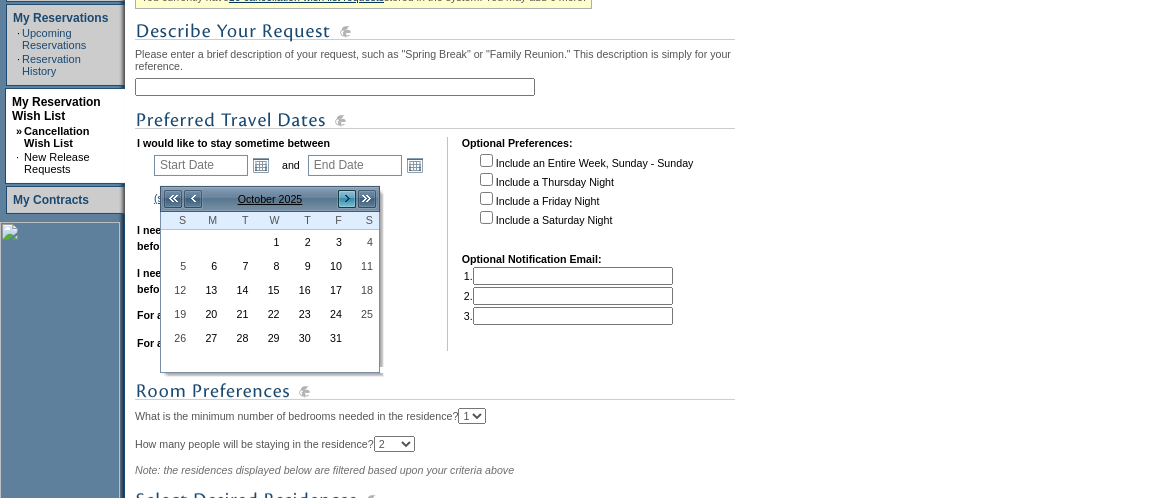 click on ">" at bounding box center [347, 199] 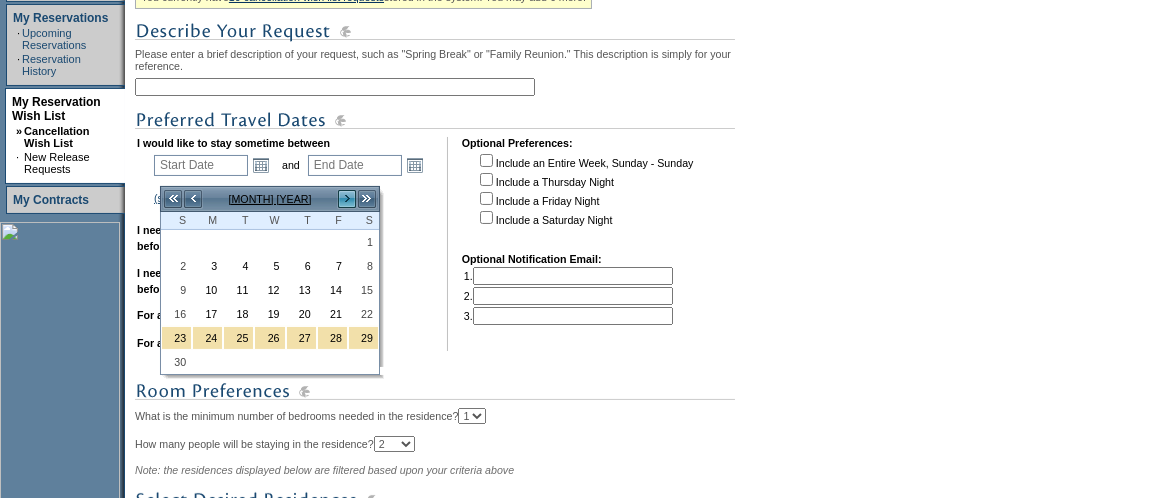 click on ">" at bounding box center [347, 199] 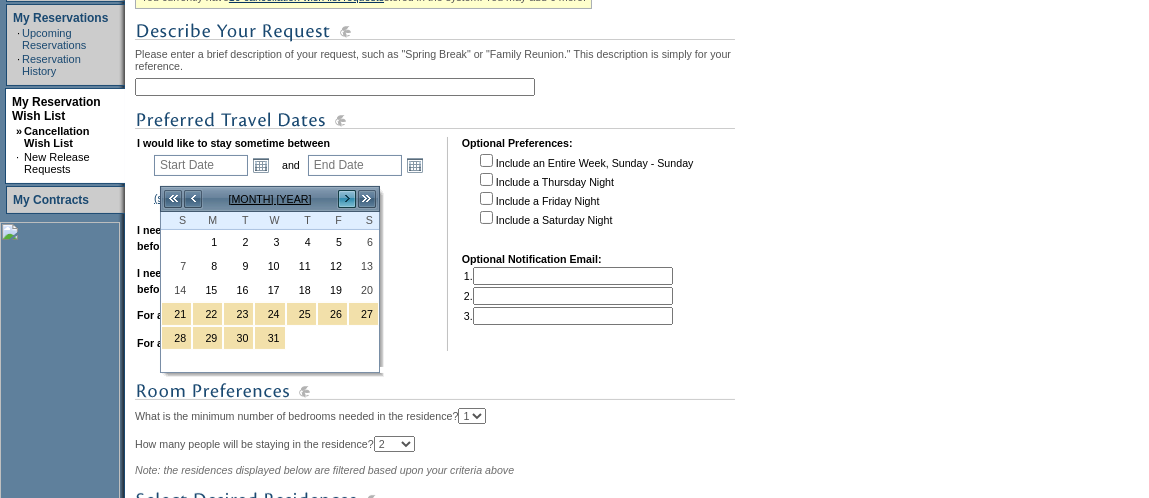 click on ">" at bounding box center [347, 199] 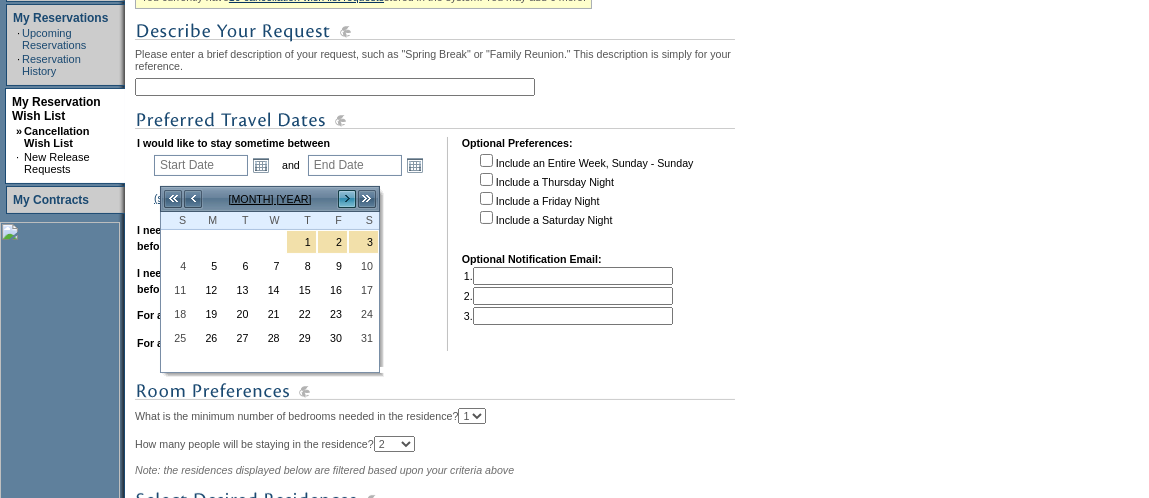 click on ">" at bounding box center [347, 199] 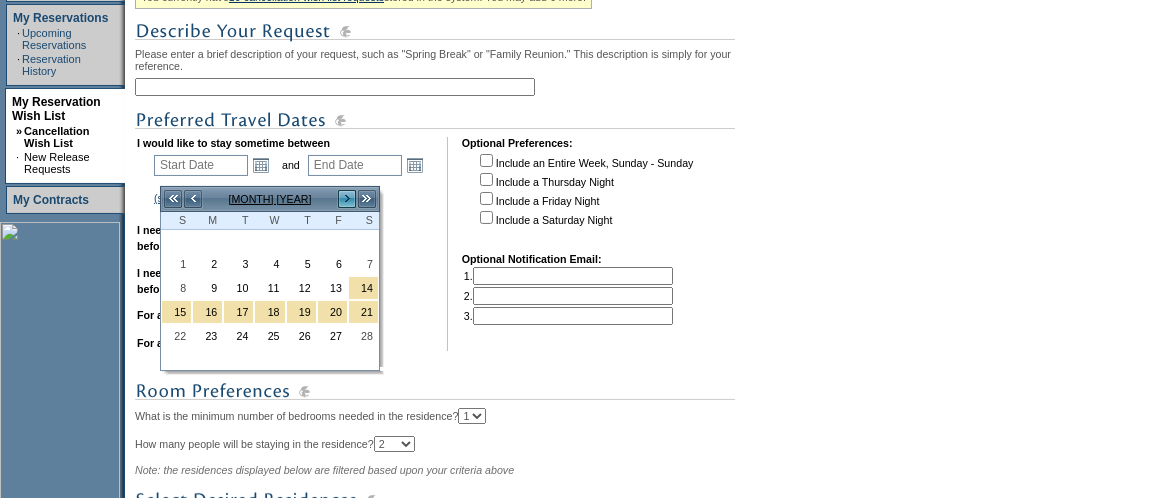 click on ">" at bounding box center (347, 199) 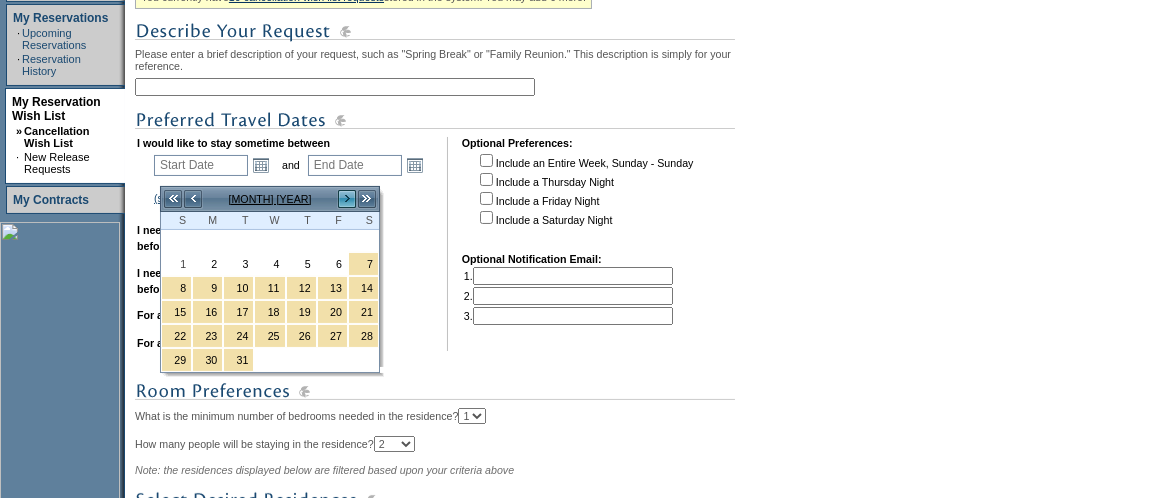 click on ">" at bounding box center [347, 199] 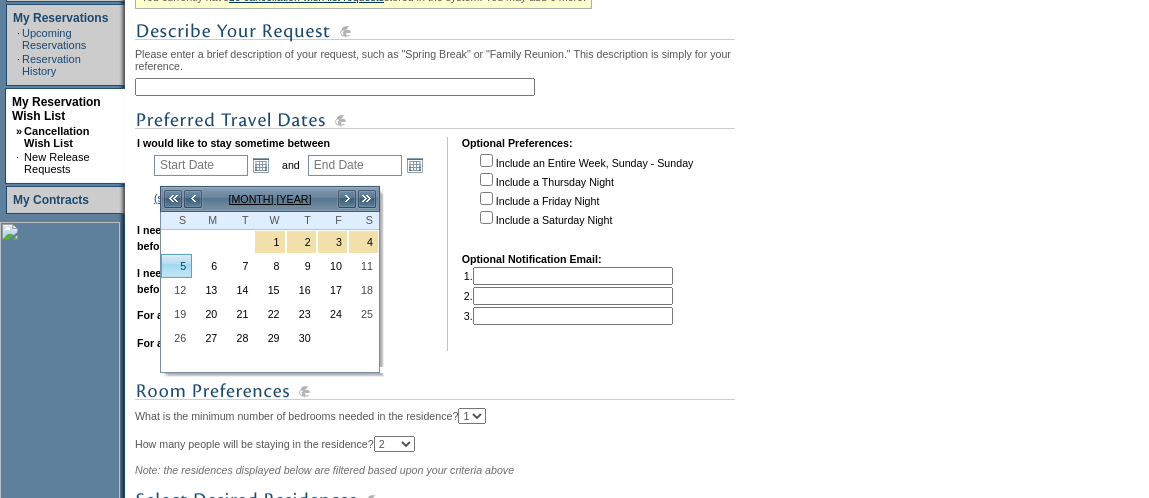 click on "5" at bounding box center (176, 266) 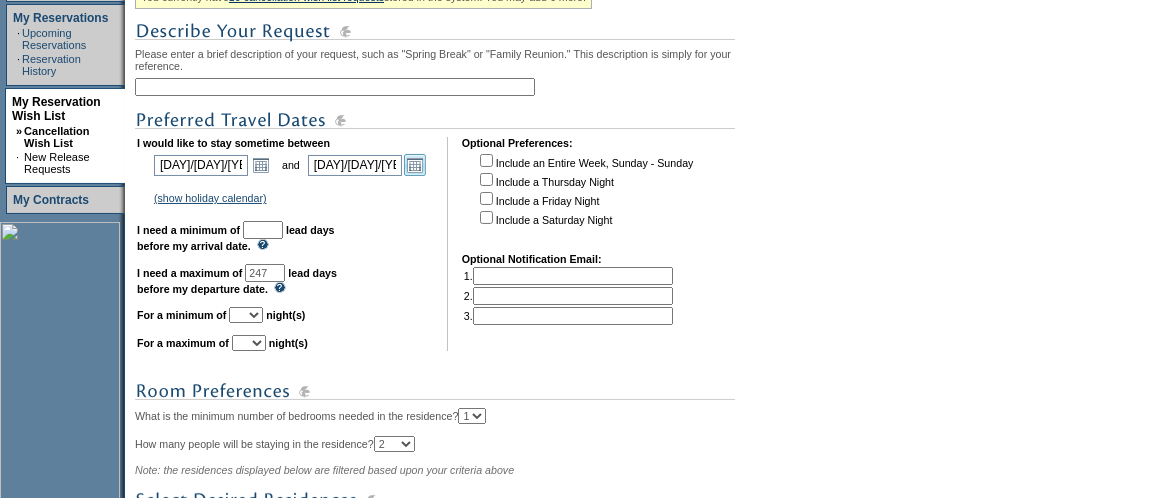 click on "Open the calendar popup." at bounding box center [415, 165] 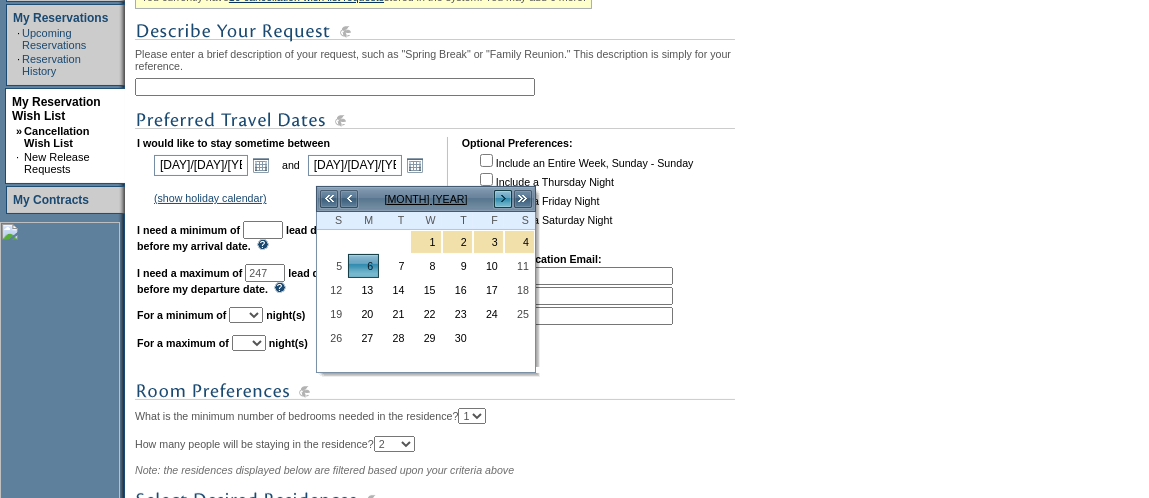 click on ">" at bounding box center [503, 199] 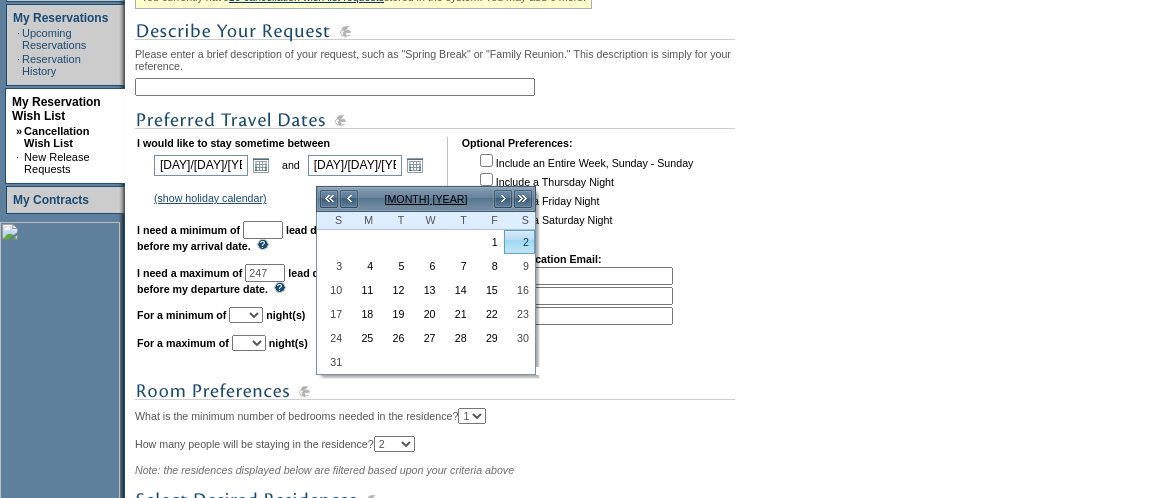click on "2" at bounding box center (519, 242) 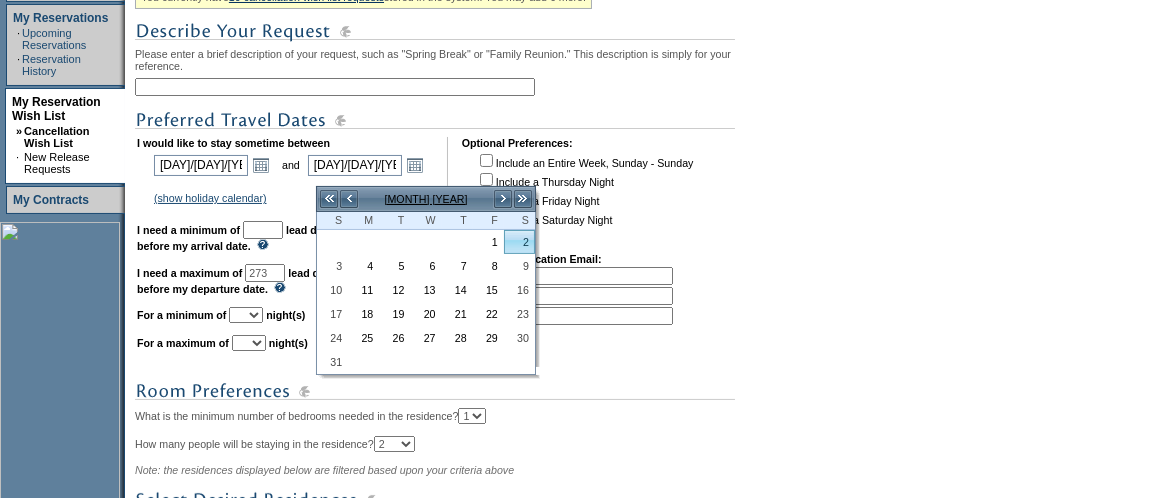 click on "2" at bounding box center (519, 242) 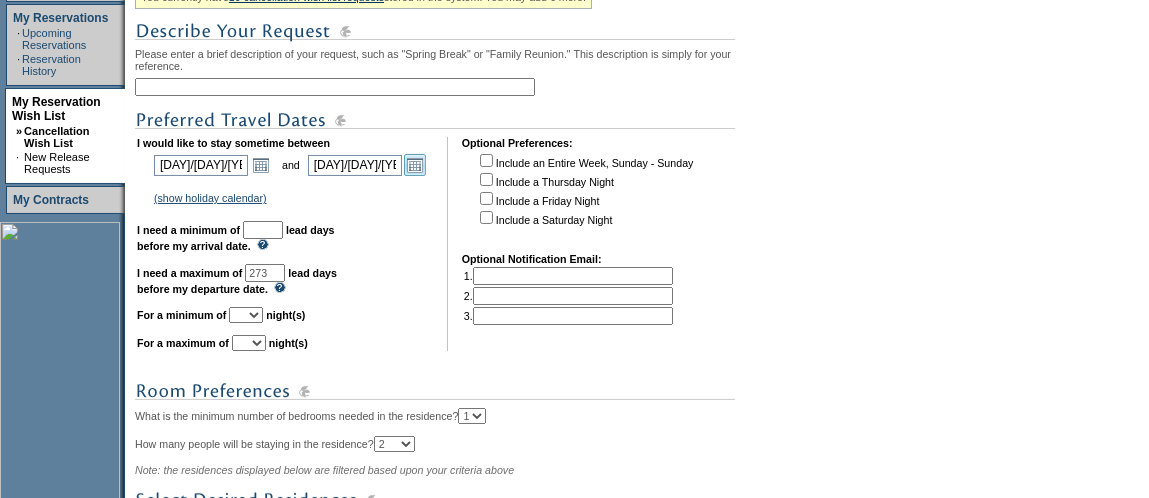click on "Open the calendar popup." at bounding box center (415, 165) 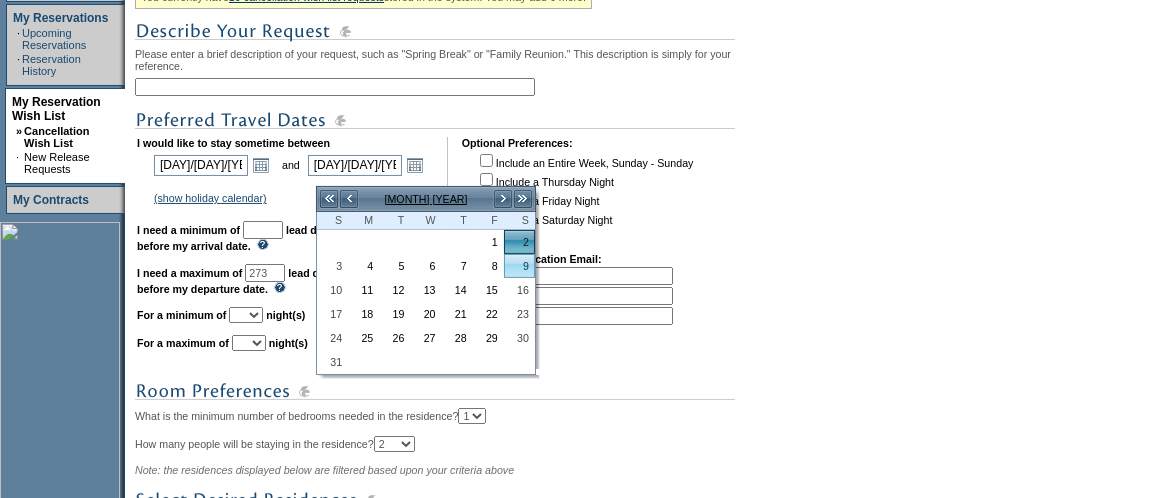 click on "9" at bounding box center (519, 266) 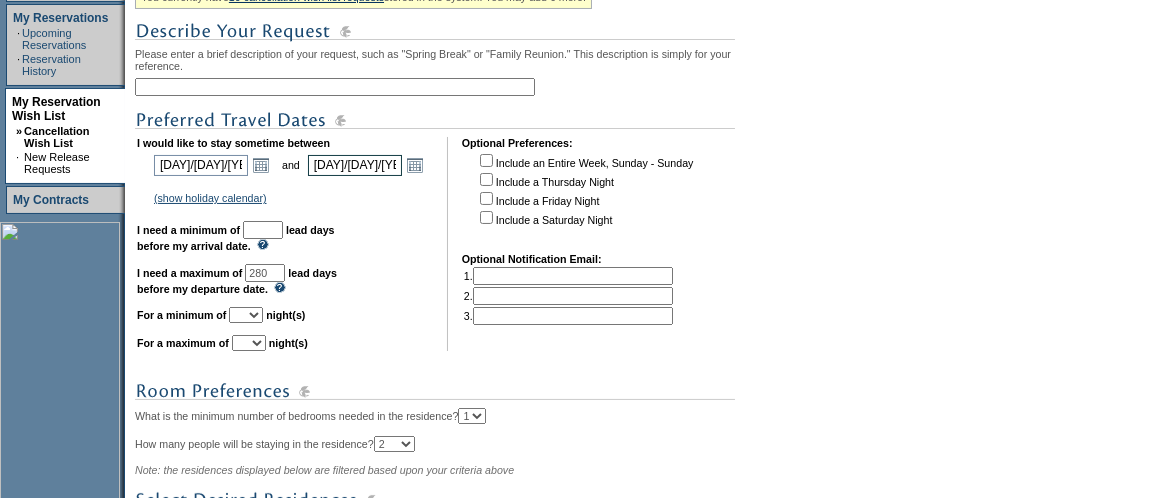 click on "[DAY]/[DAY]/[YEAR]" at bounding box center [355, 165] 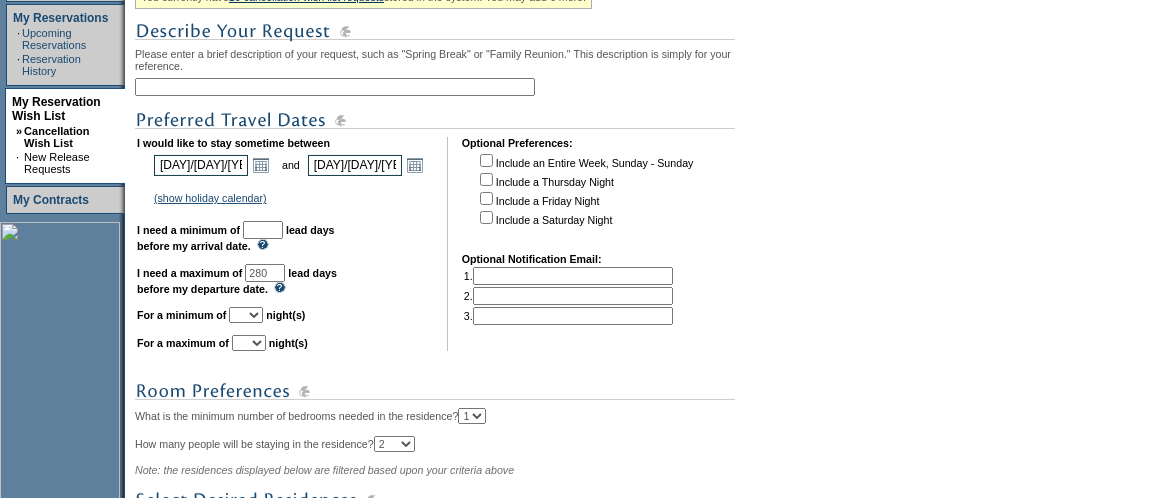 type on "[DAY]/[DAY]/[YEAR]" 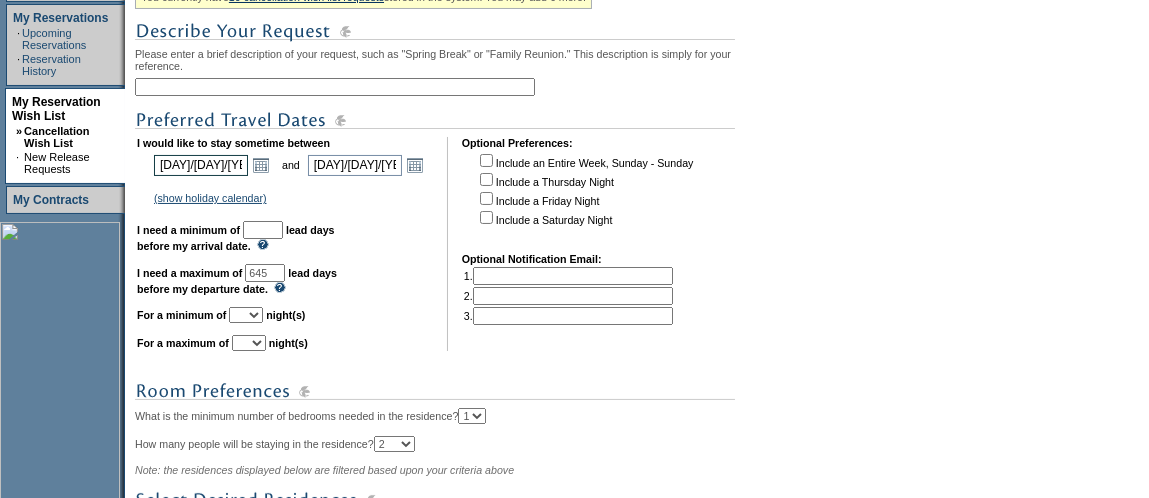 click on "[DAY]/[DAY]/[YEAR]" at bounding box center (201, 165) 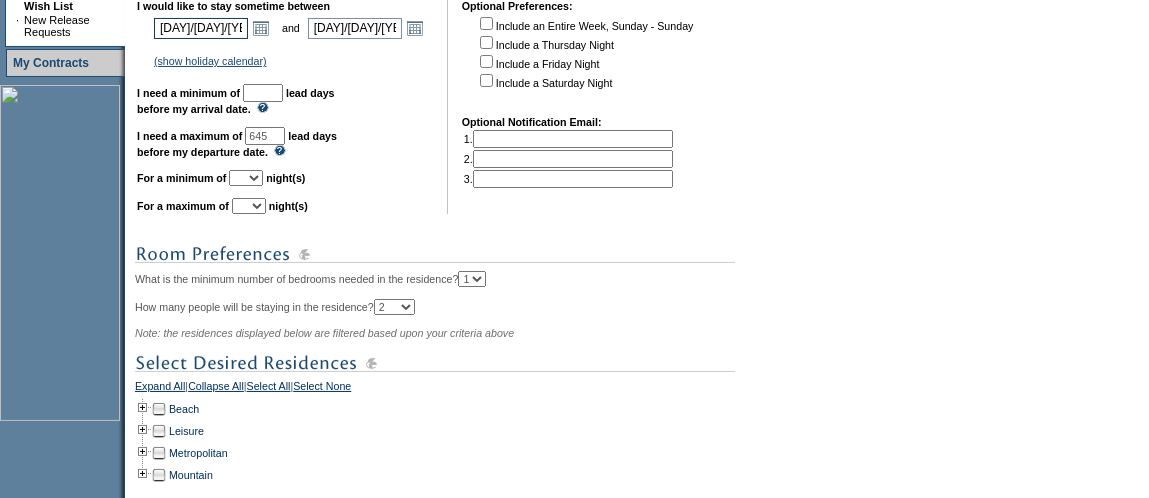 scroll, scrollTop: 599, scrollLeft: 0, axis: vertical 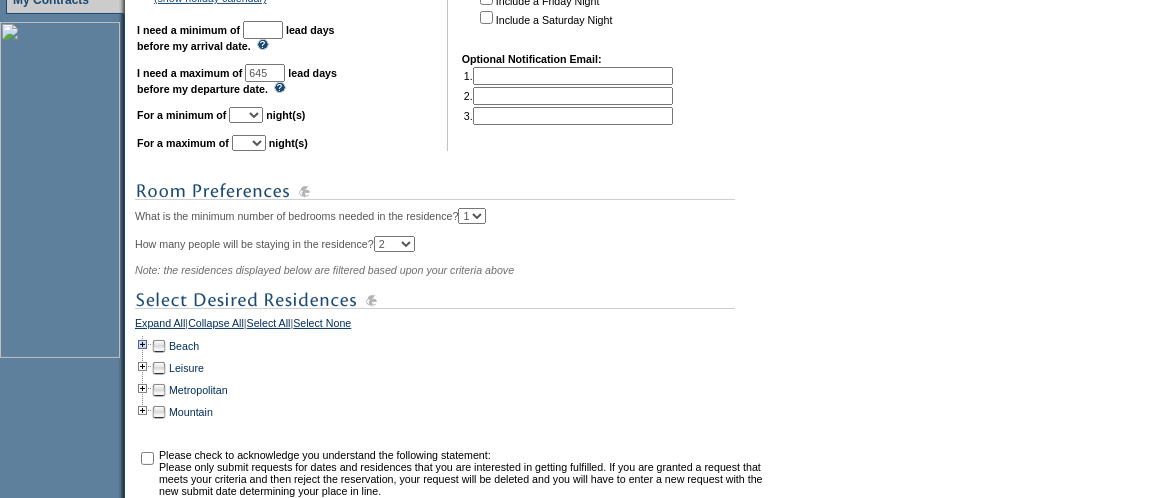 type on "[DAY]/[DAY]/[YEAR]" 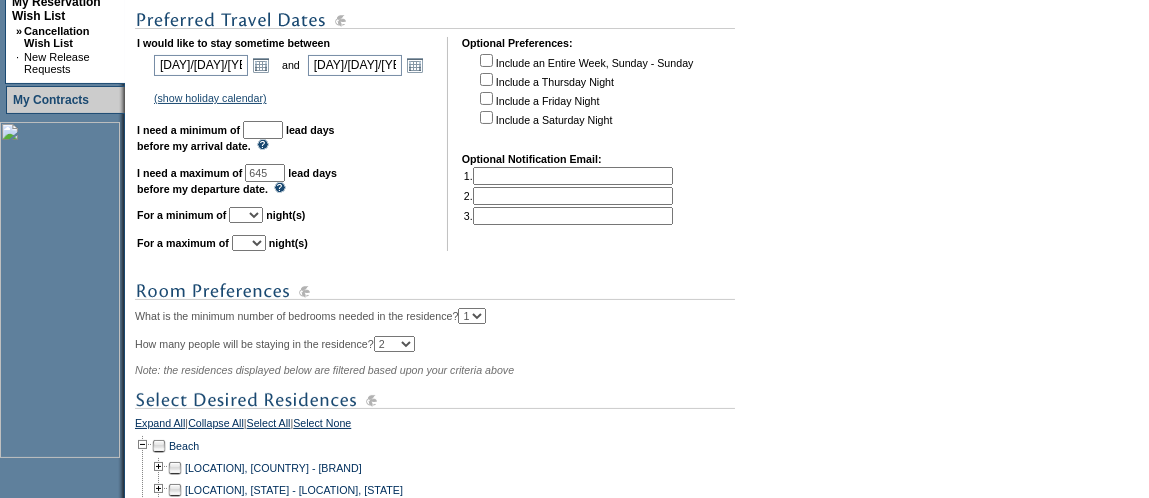 scroll, scrollTop: 399, scrollLeft: 0, axis: vertical 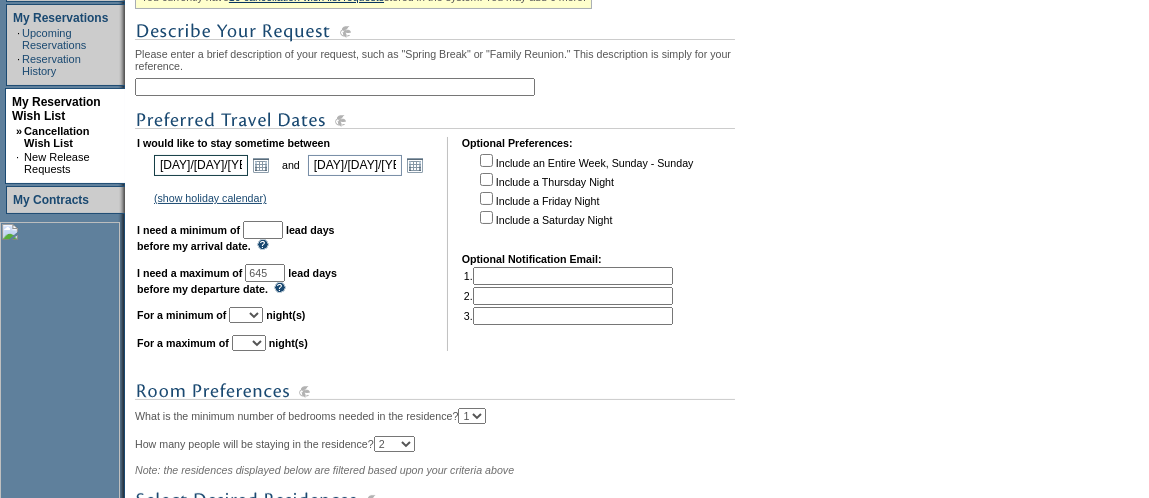 click on "[DAY]/[DAY]/[YEAR]" at bounding box center (201, 165) 